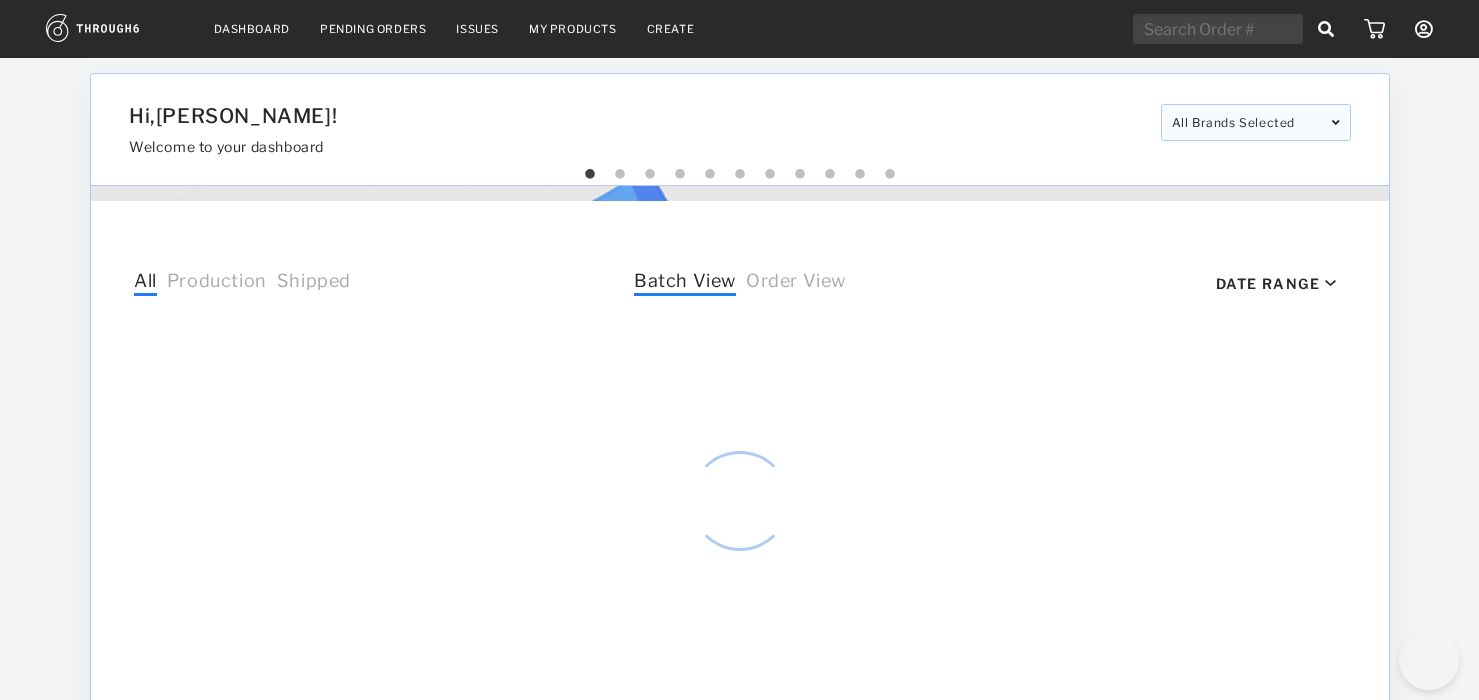 select on "6" 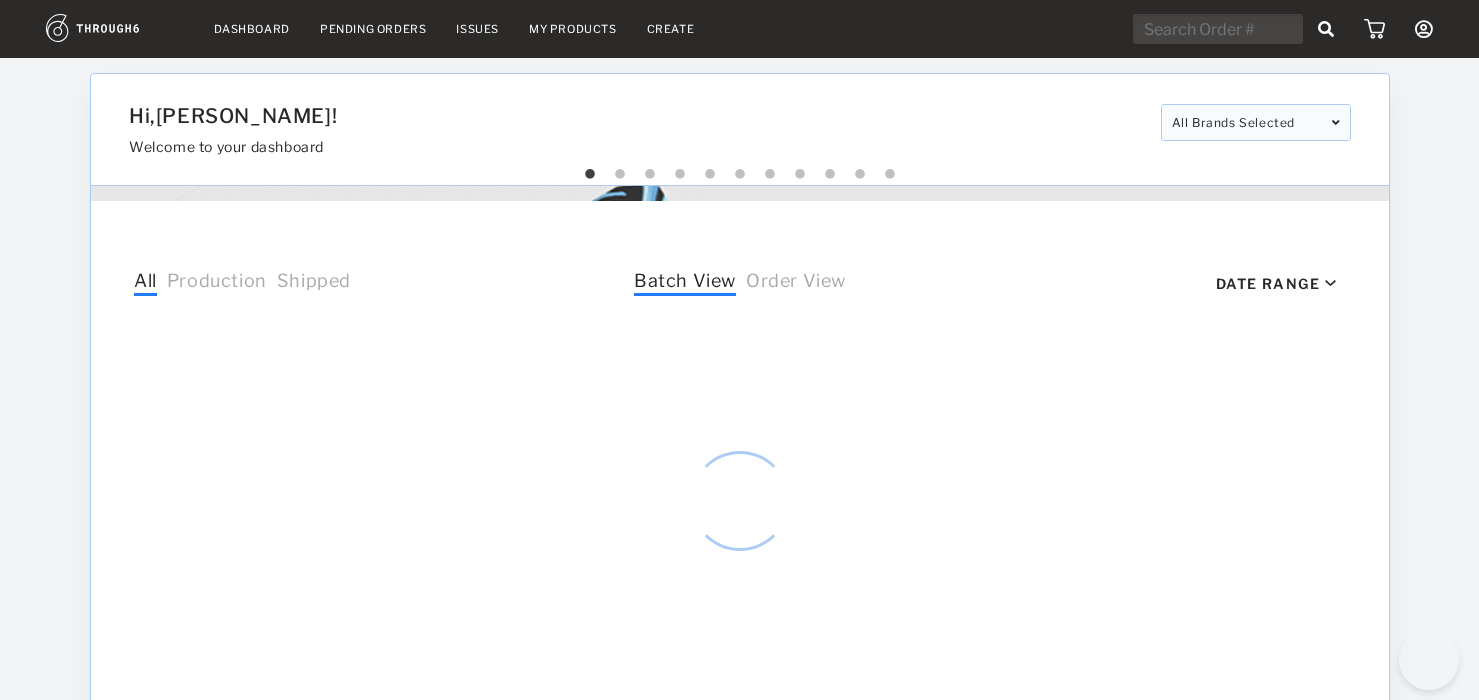 scroll, scrollTop: 0, scrollLeft: 0, axis: both 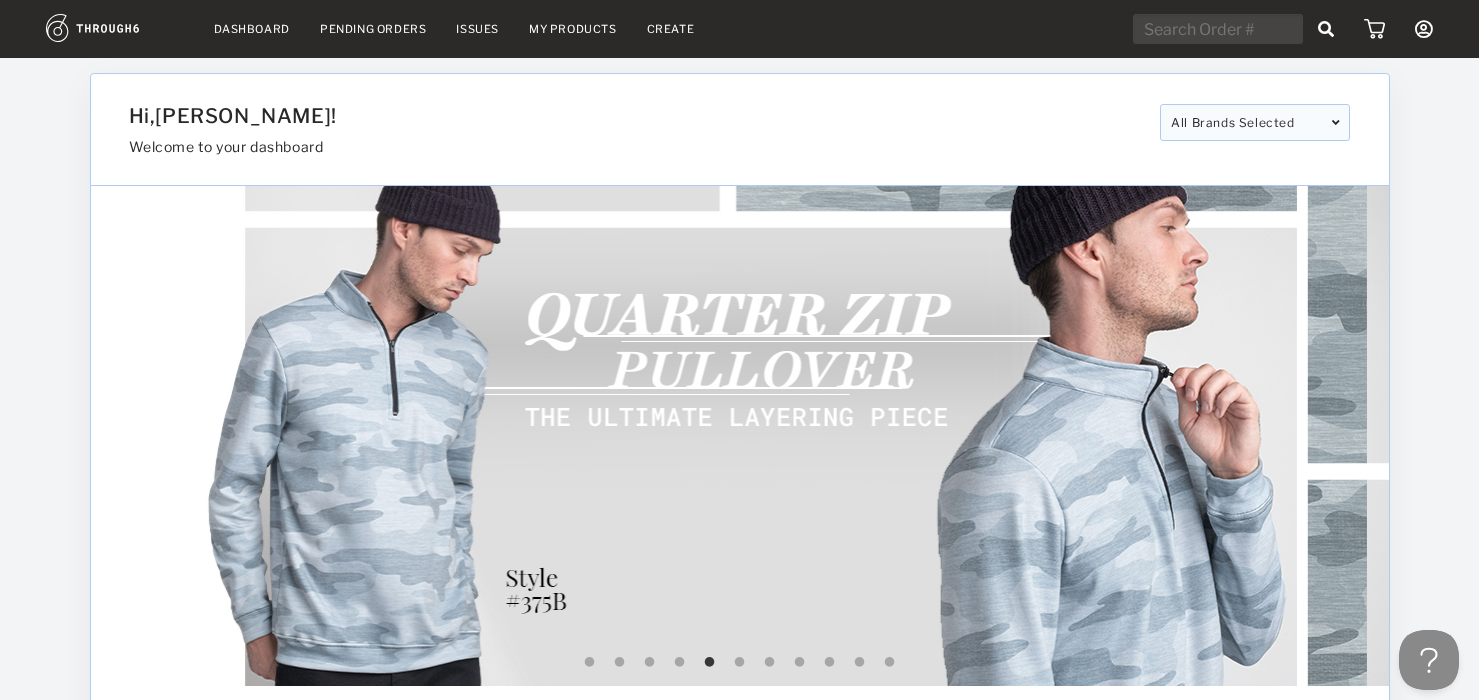 click on "Dashboard   Pending Orders Issues My Products Create  My Account  Brands  Create New Brand  Users Payment History  Sign Out" at bounding box center (739, 29) 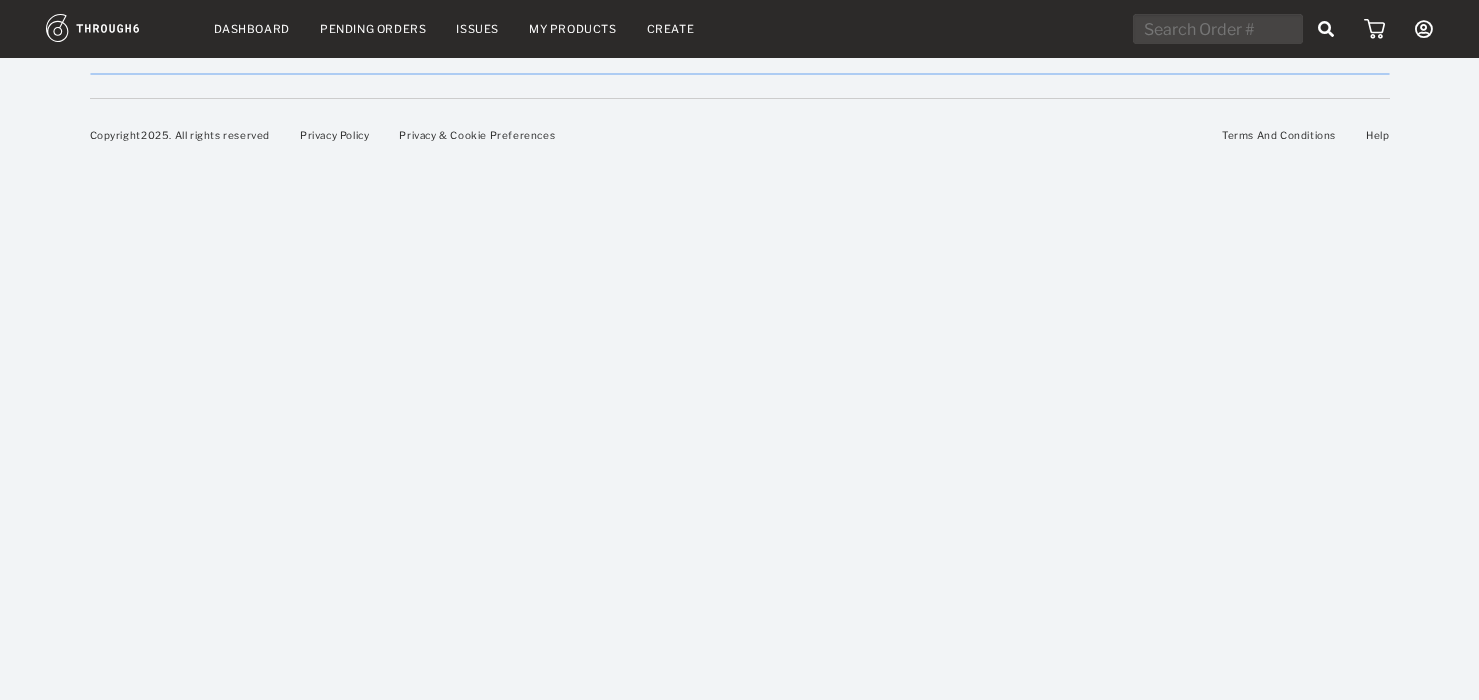 scroll, scrollTop: 0, scrollLeft: 0, axis: both 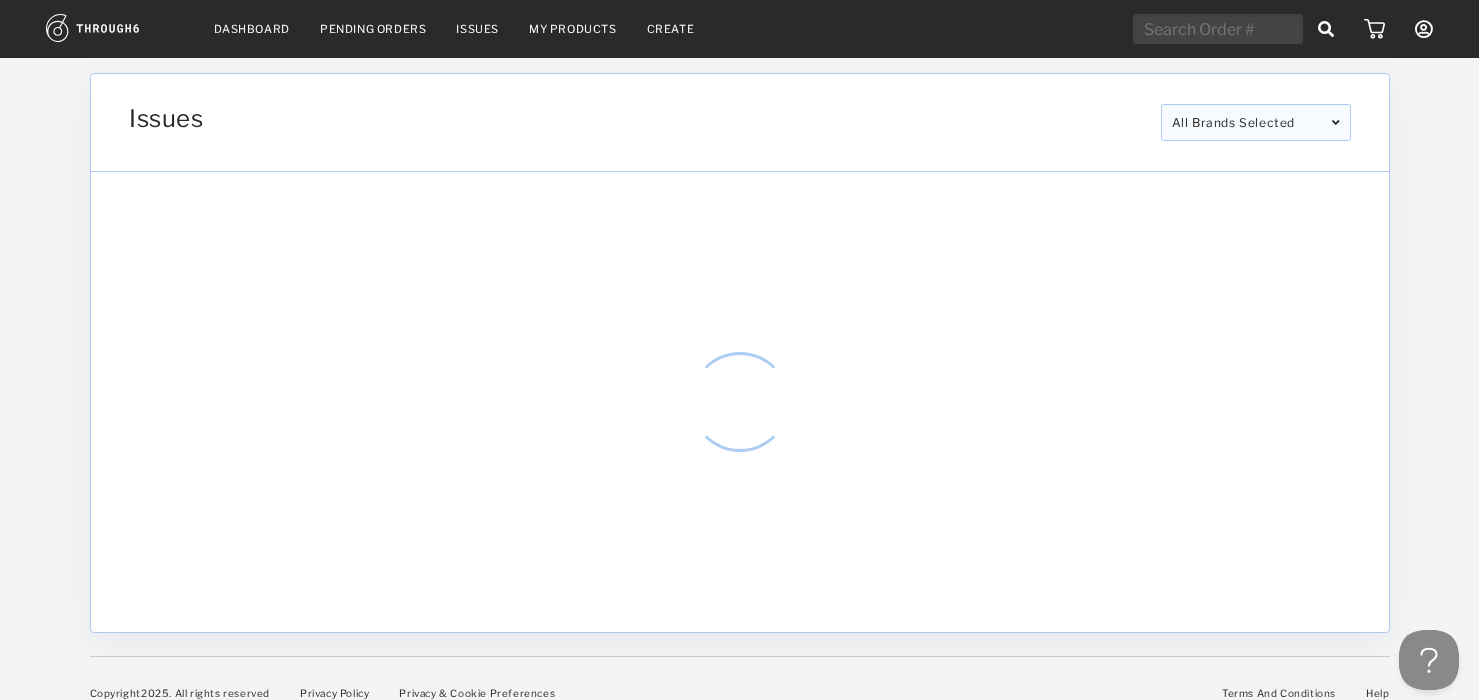 click at bounding box center [0, 700] 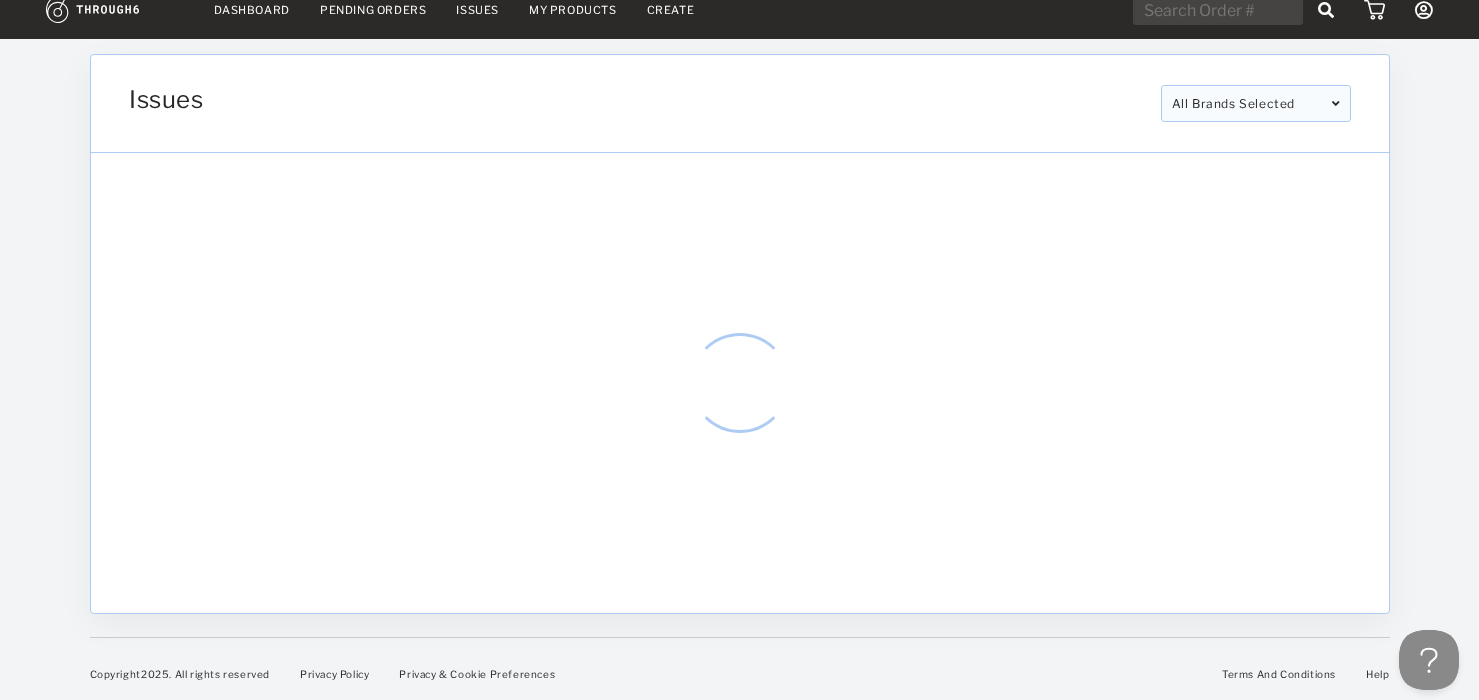 scroll, scrollTop: 0, scrollLeft: 0, axis: both 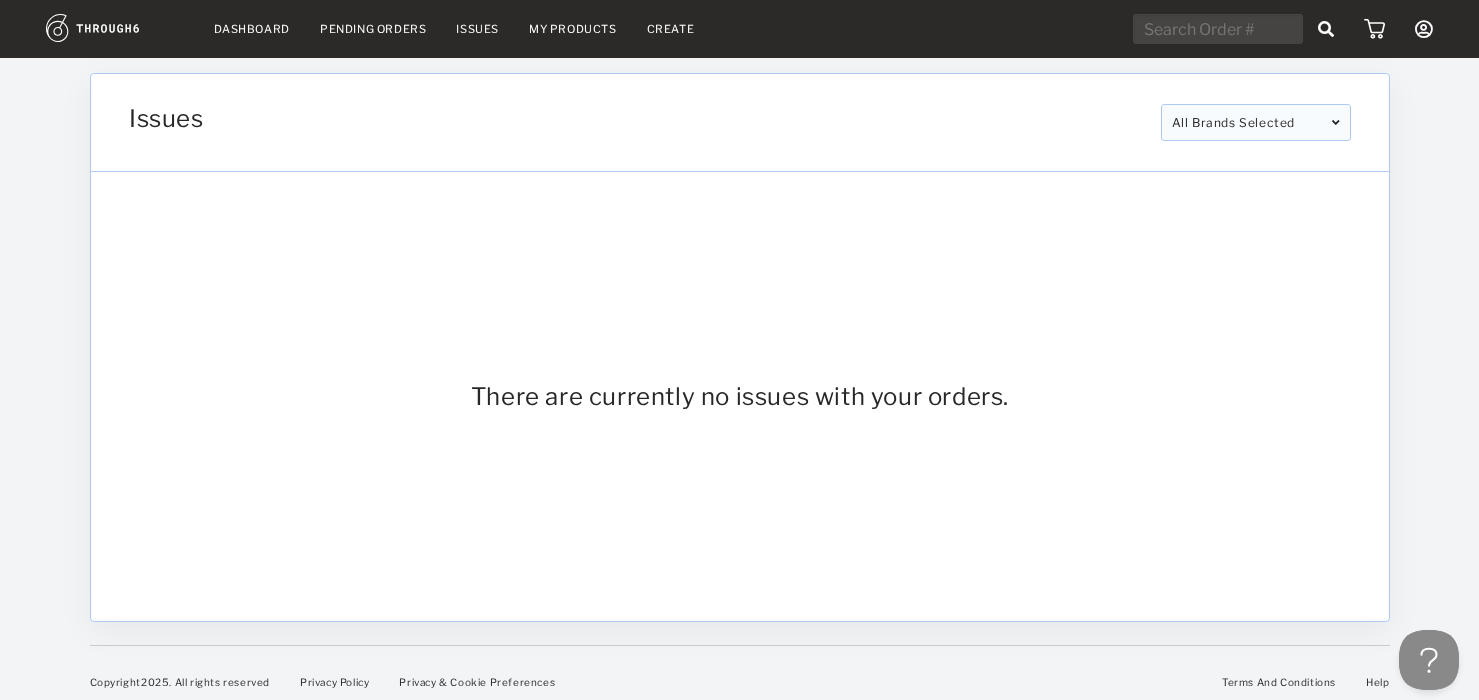click on "Dashboard" at bounding box center (252, 29) 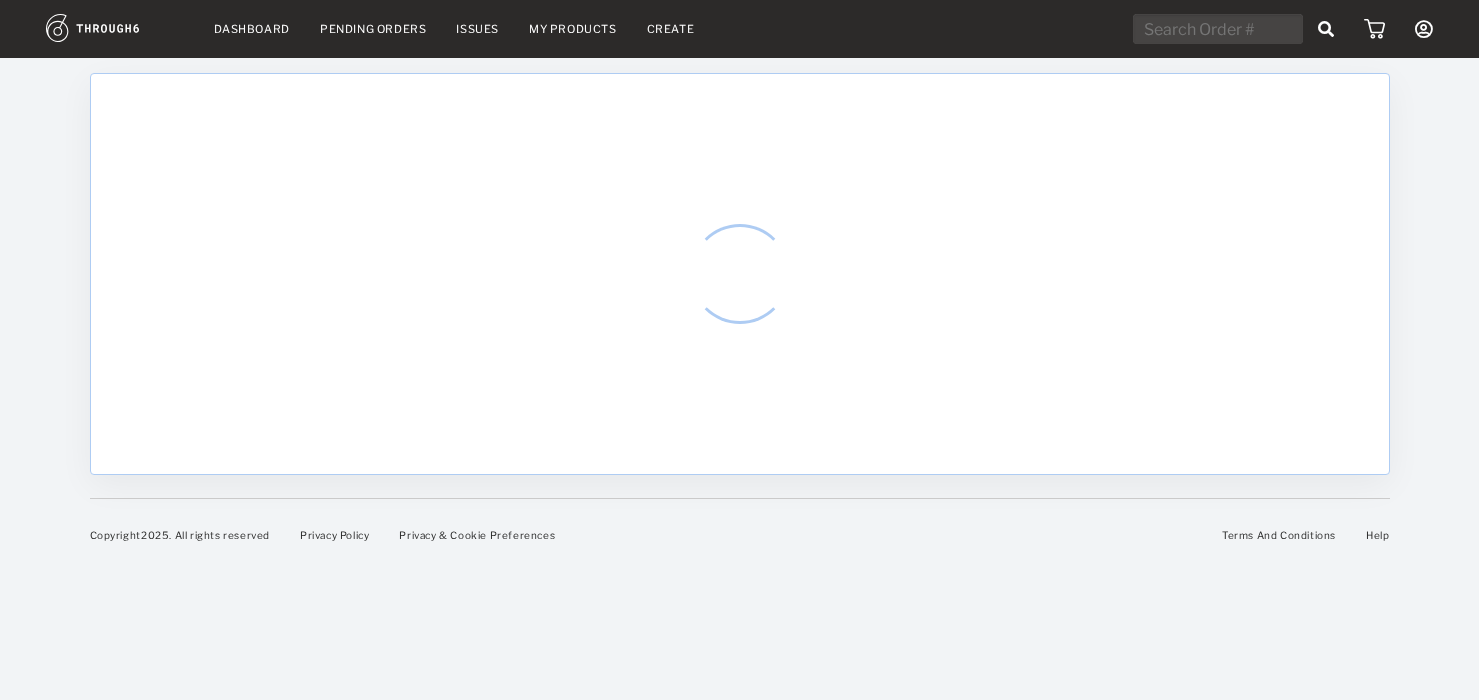 scroll, scrollTop: 0, scrollLeft: 0, axis: both 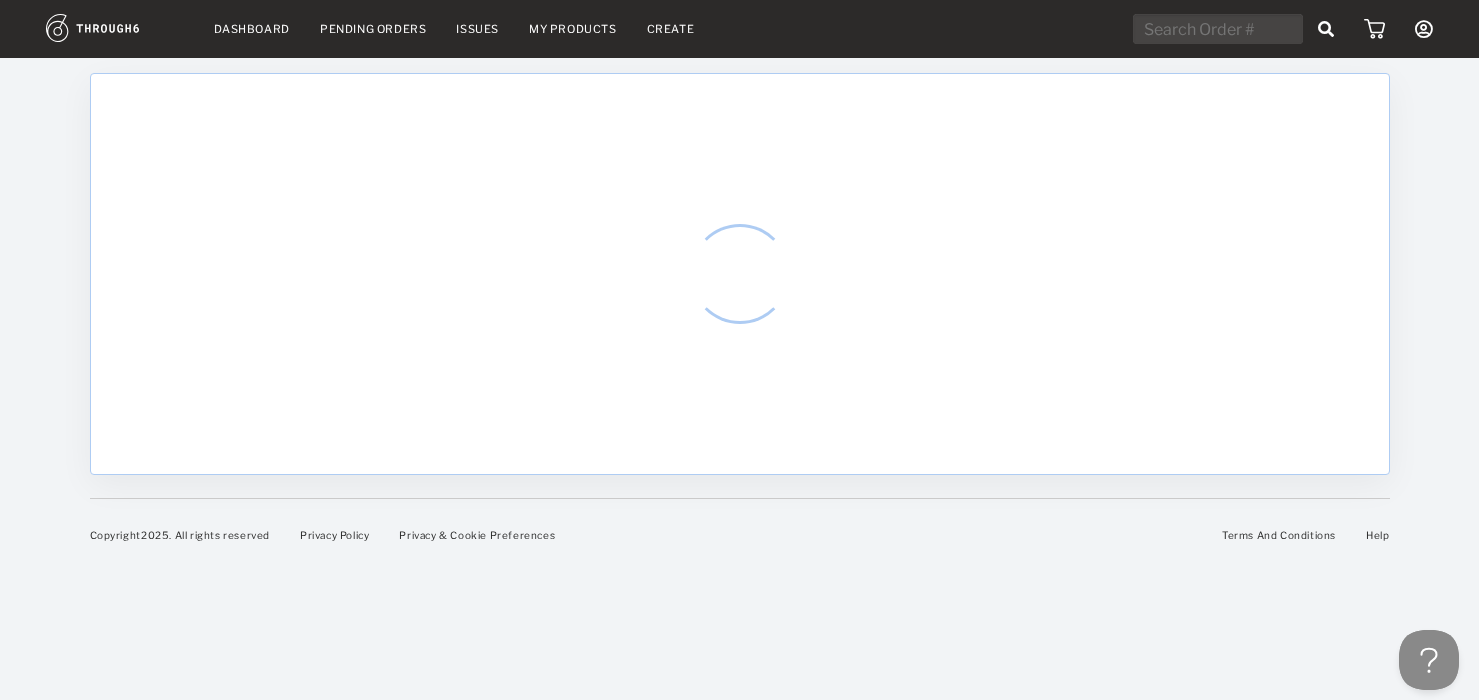 select on "6" 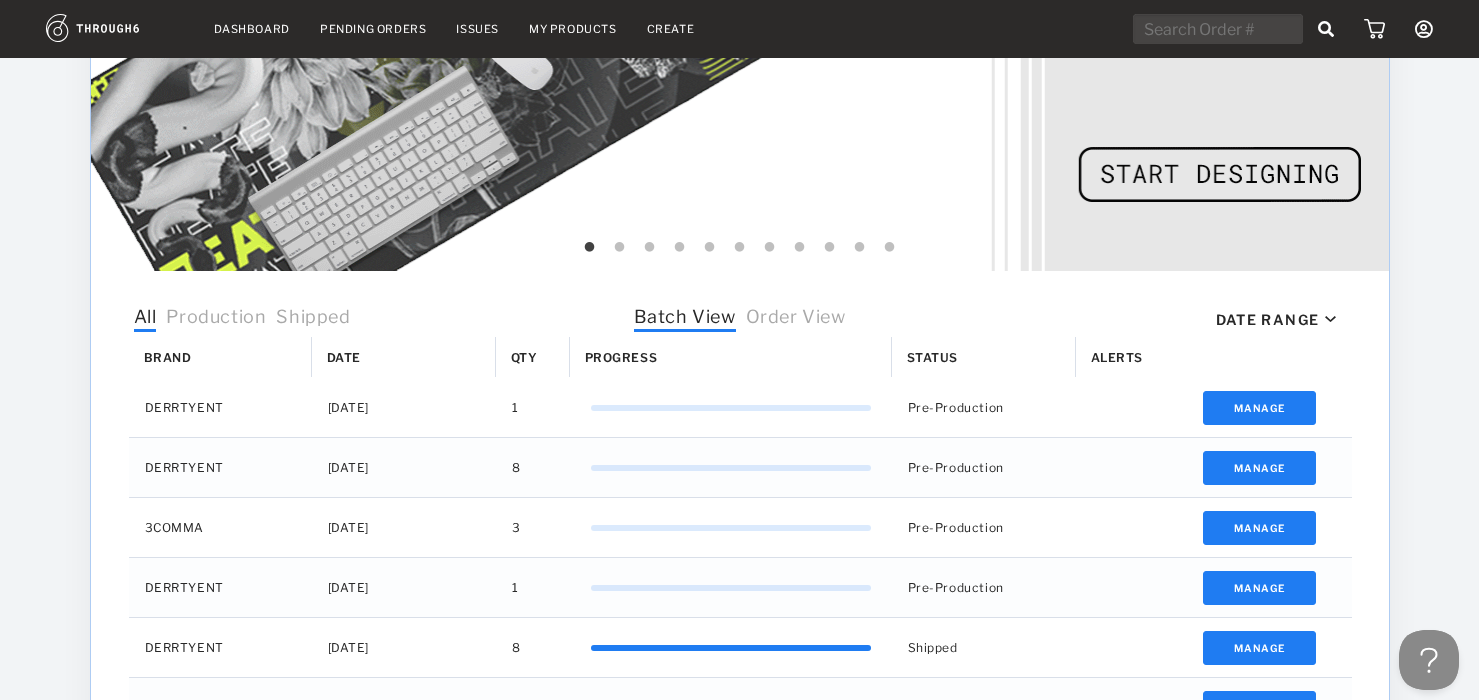 scroll, scrollTop: 419, scrollLeft: 0, axis: vertical 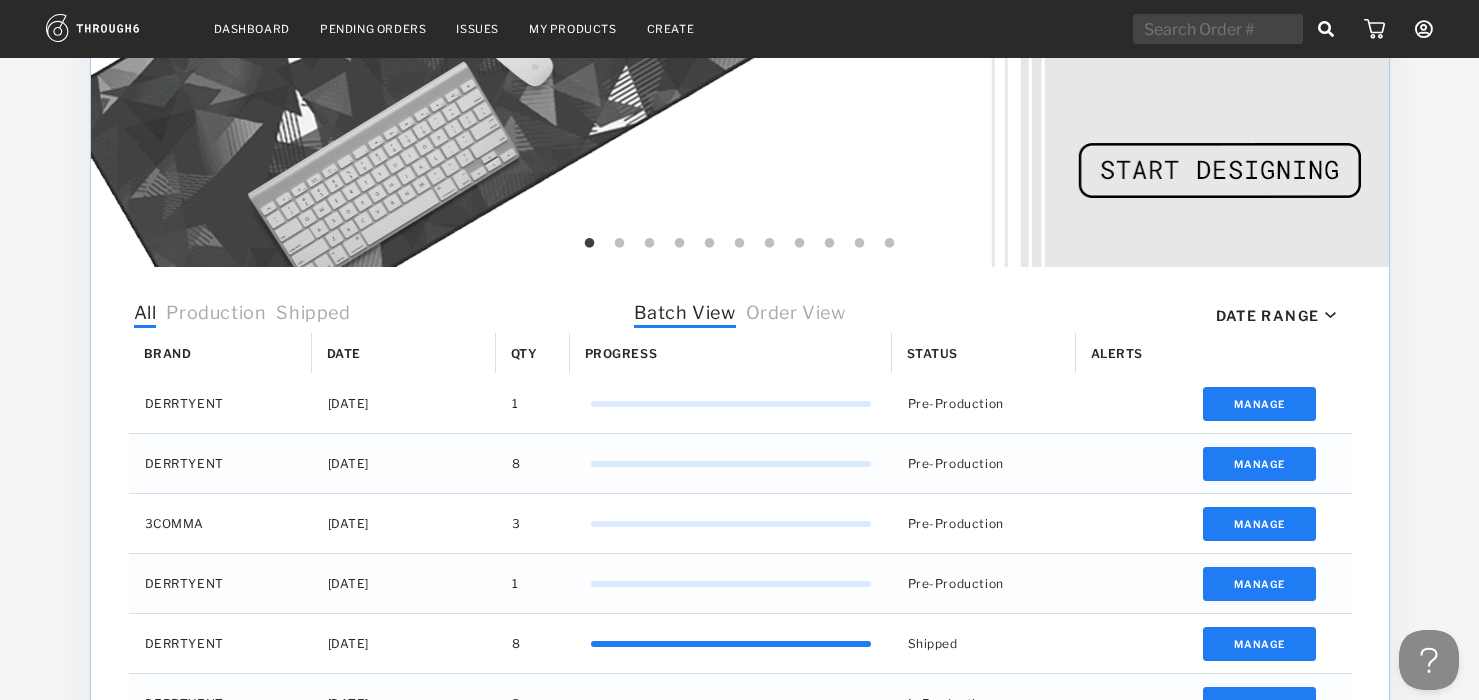 click on "Order View" at bounding box center (796, 315) 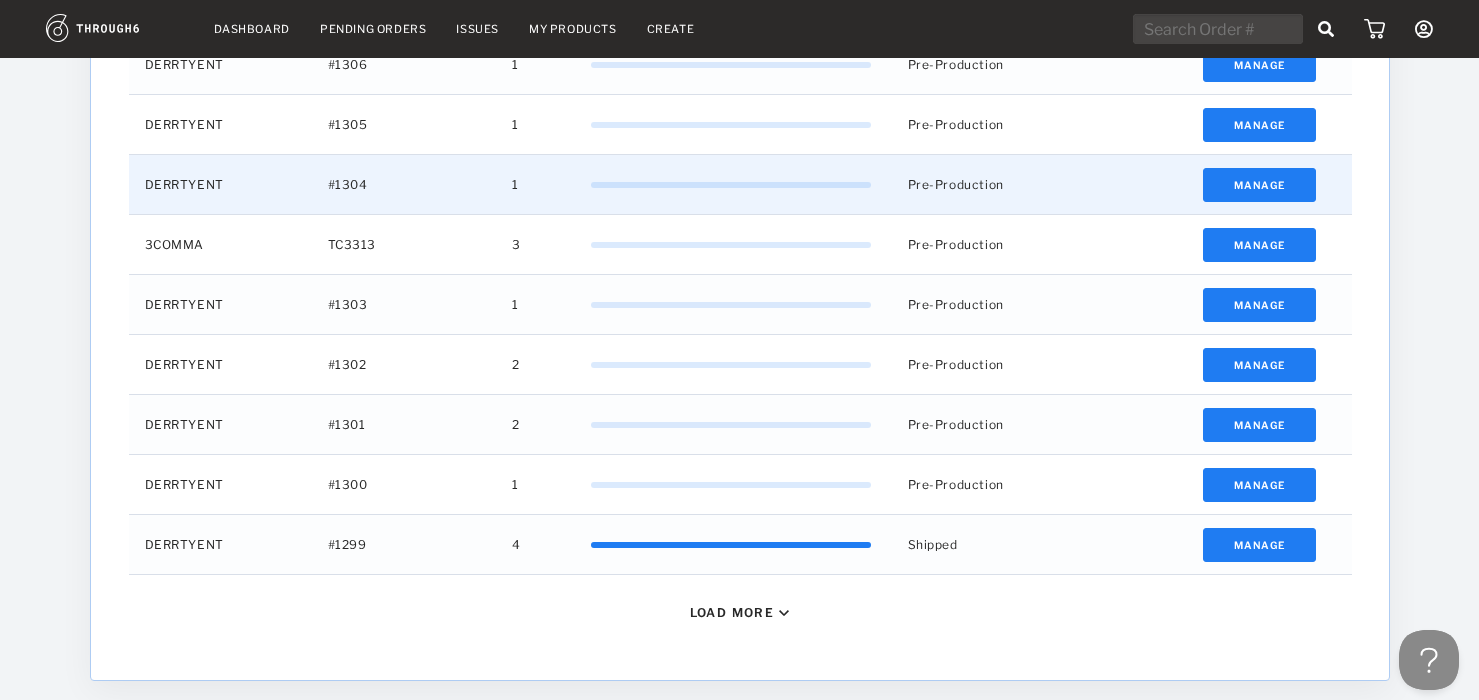 scroll, scrollTop: 820, scrollLeft: 0, axis: vertical 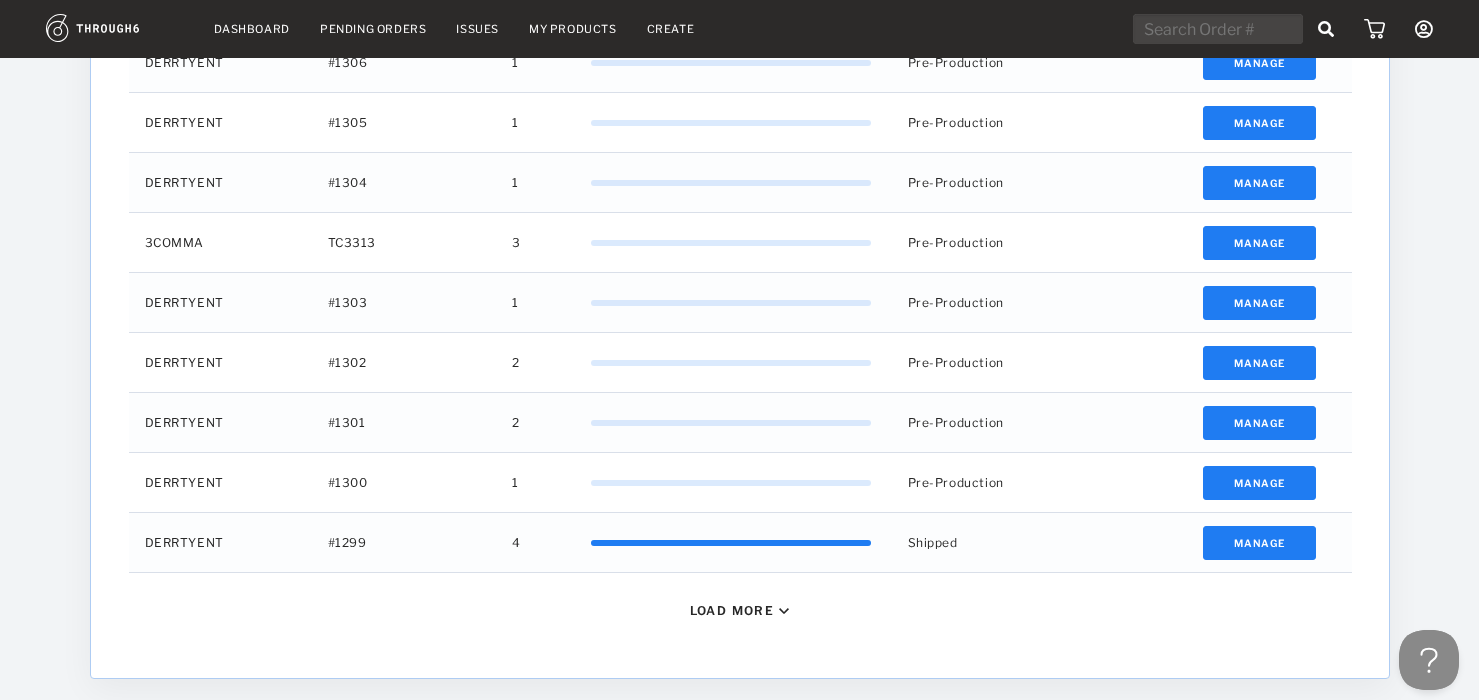 click on "Load More" at bounding box center [740, 610] 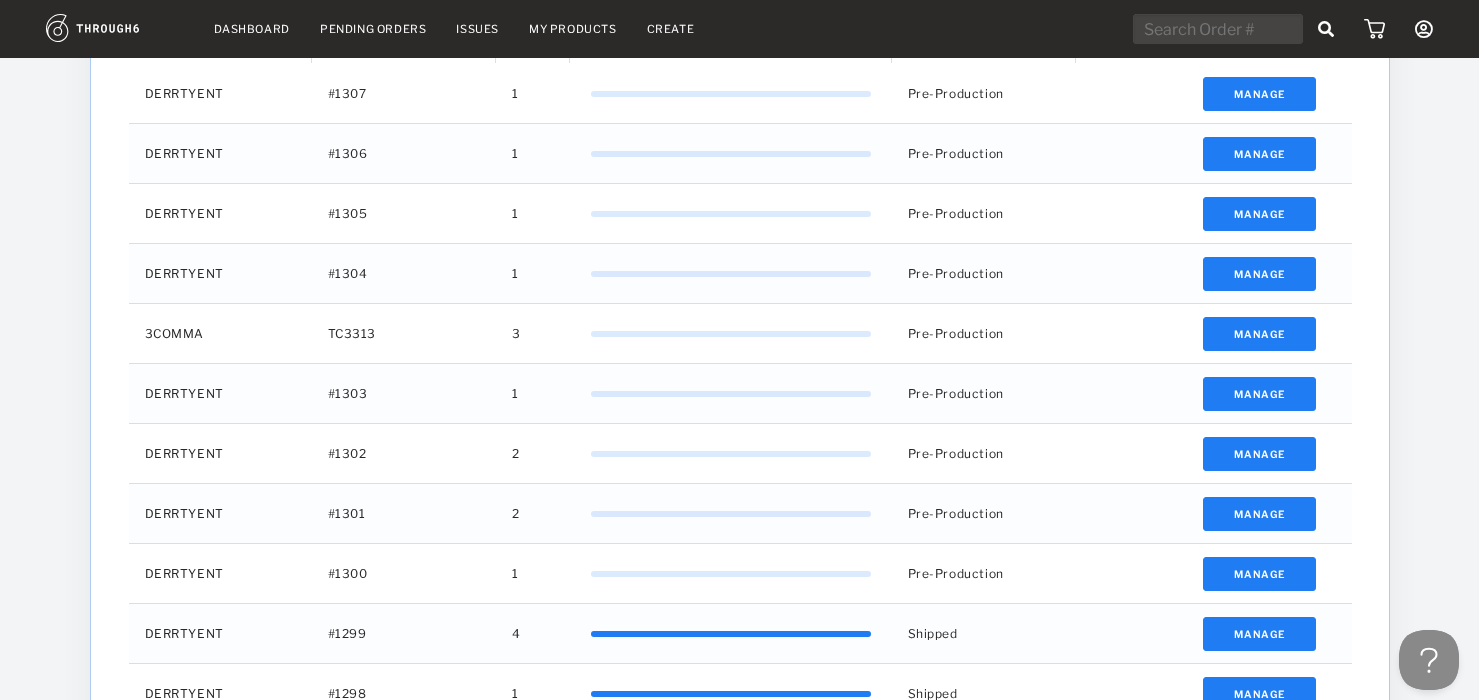 scroll, scrollTop: 738, scrollLeft: 0, axis: vertical 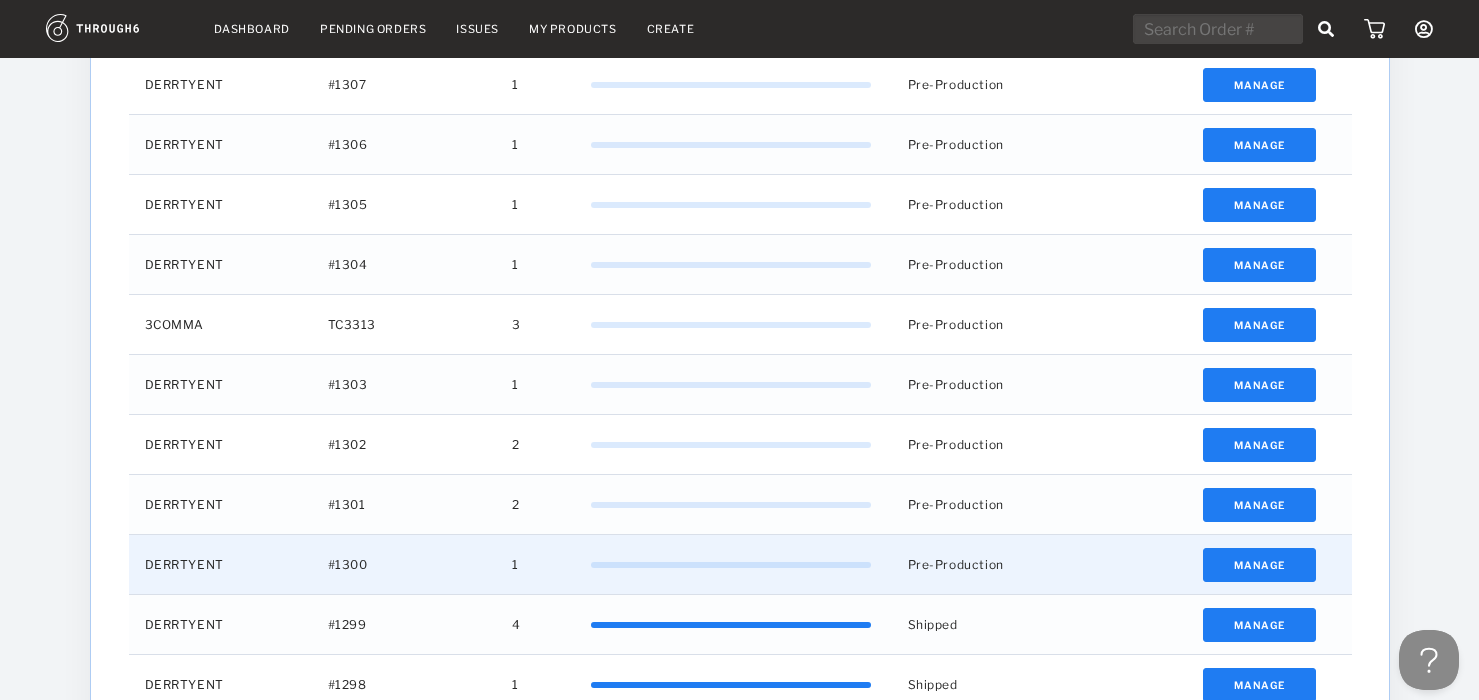 click on "0%" at bounding box center [731, 565] 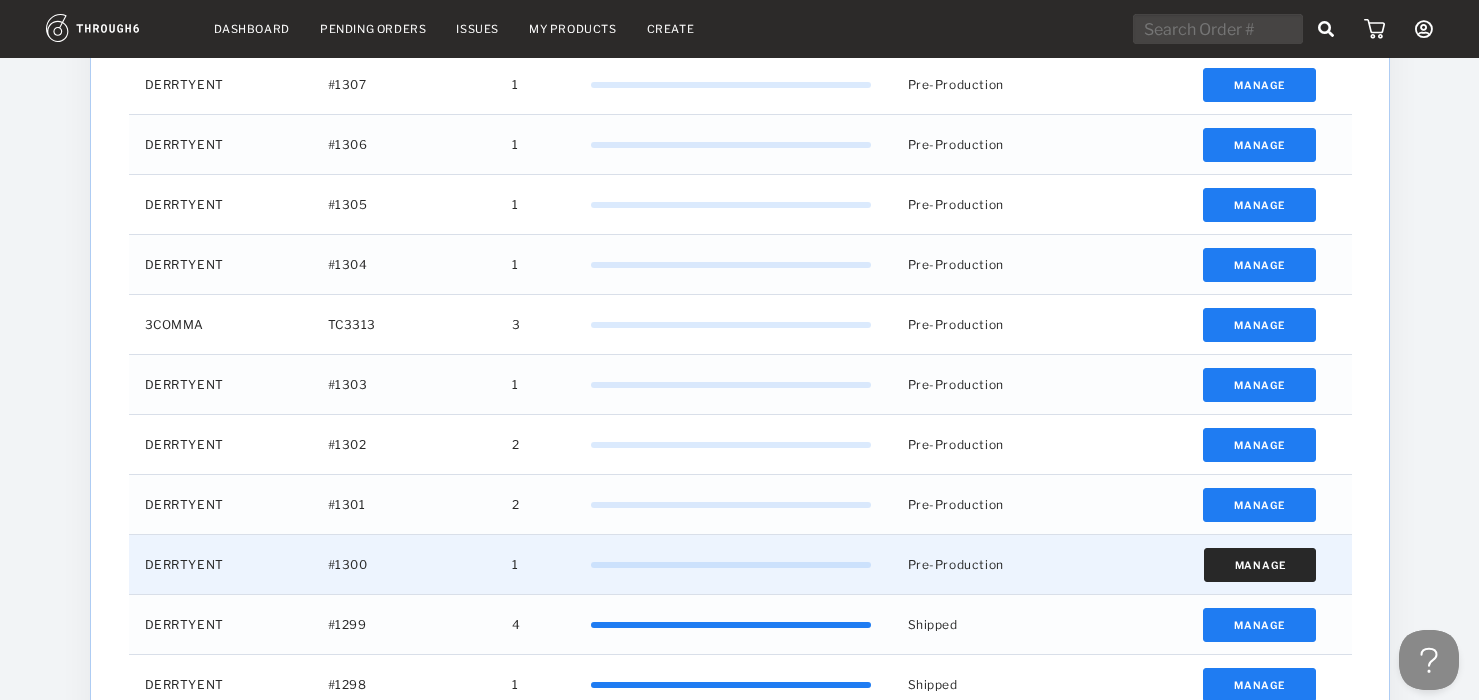 click on "Manage" at bounding box center (1259, 565) 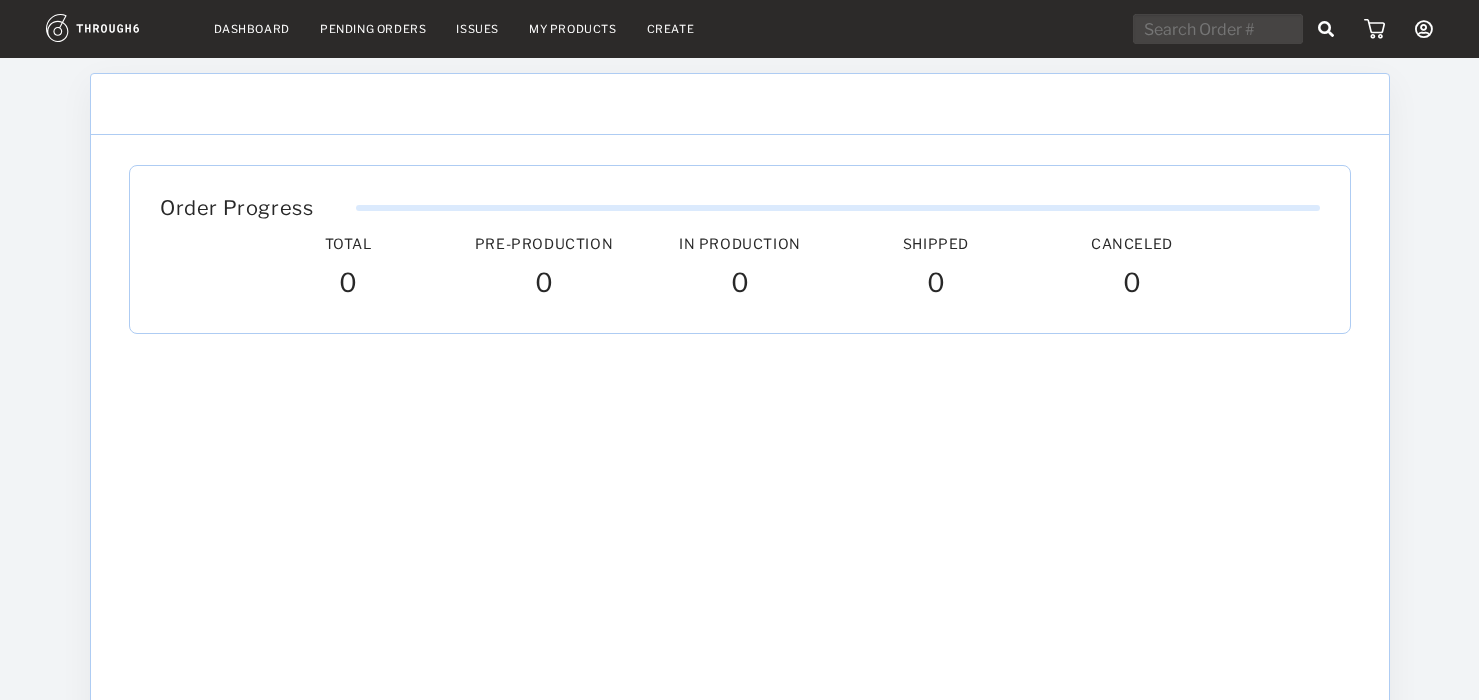 scroll, scrollTop: 0, scrollLeft: 0, axis: both 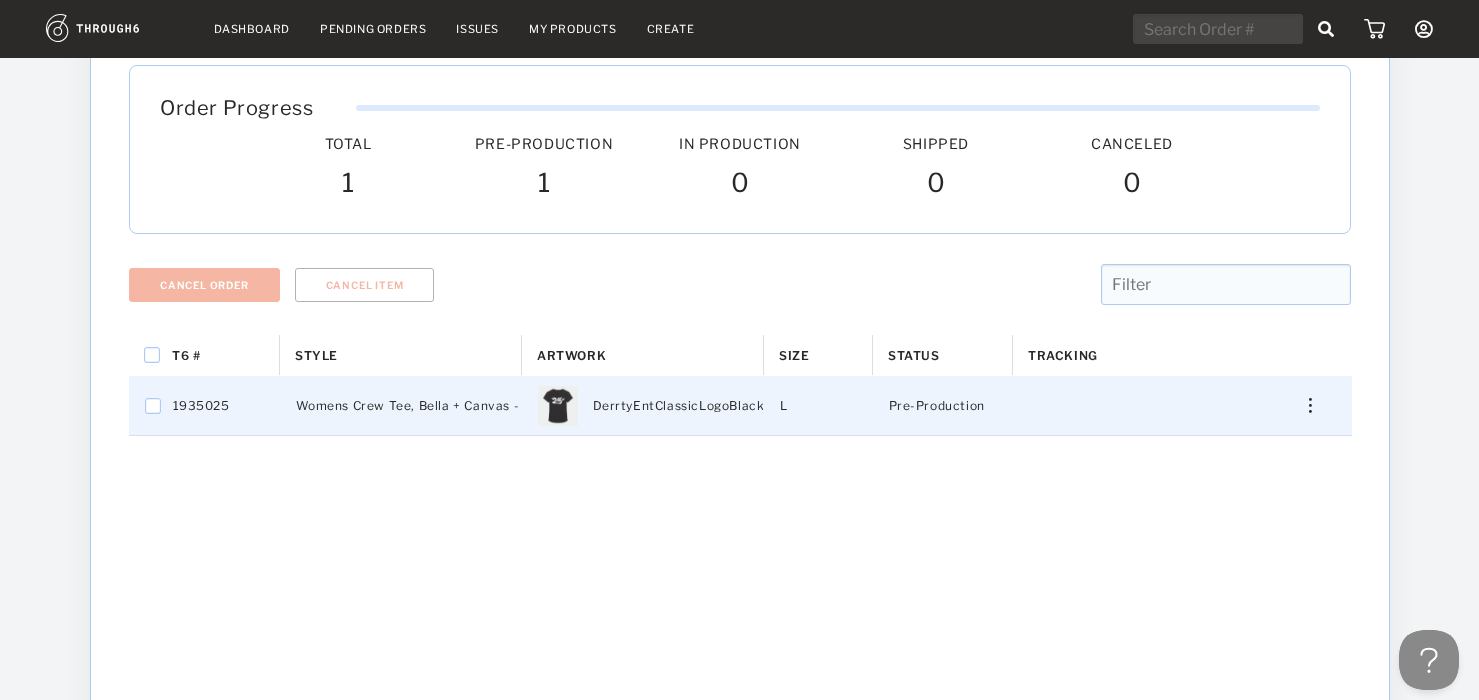 click at bounding box center (1303, 405) 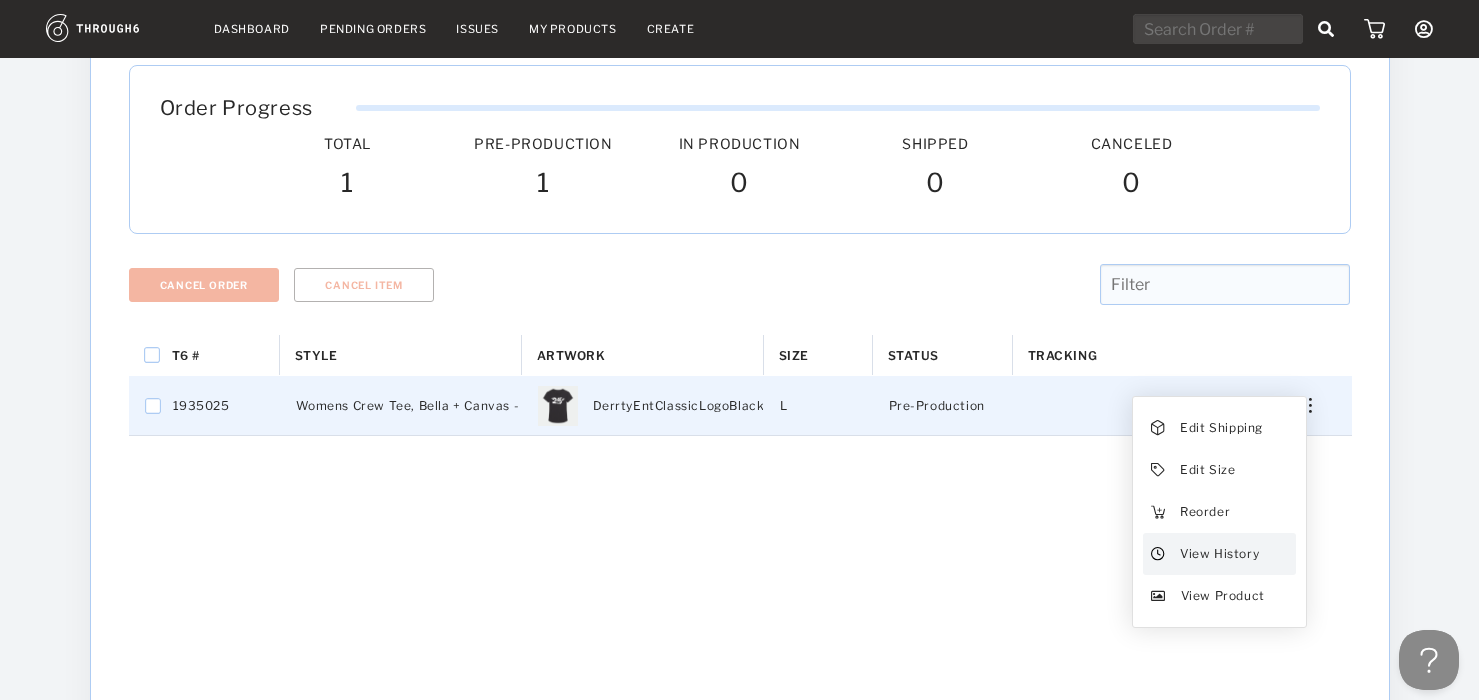 click on "View History" at bounding box center [1219, 554] 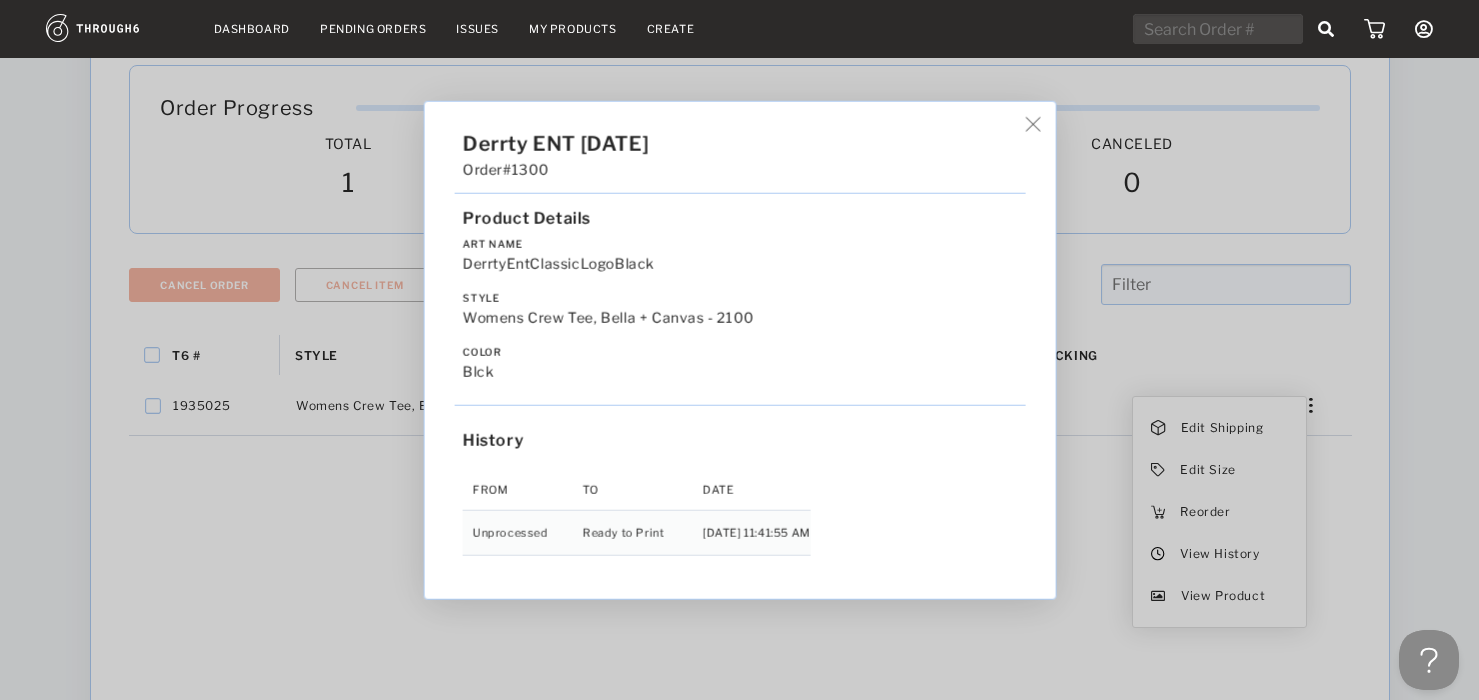 click at bounding box center (1032, 124) 